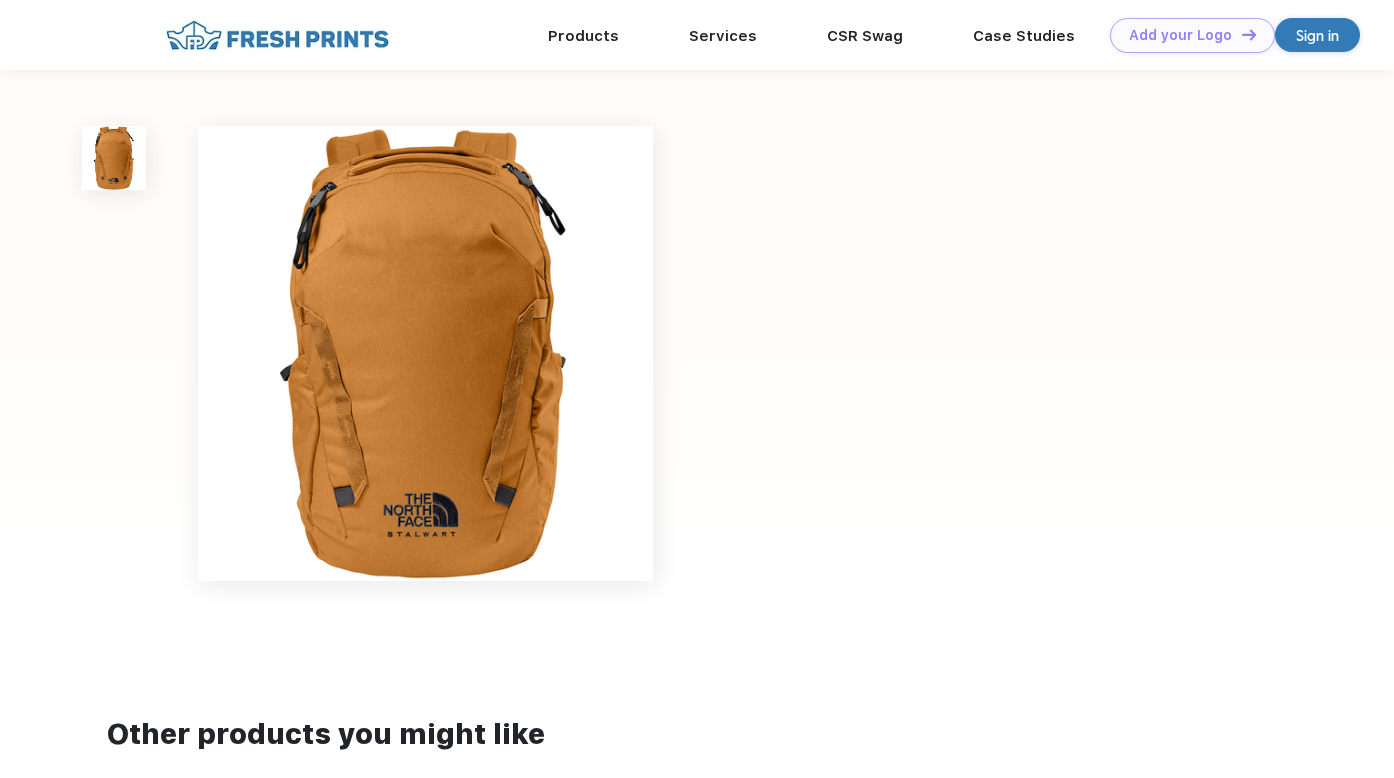 scroll, scrollTop: 0, scrollLeft: 0, axis: both 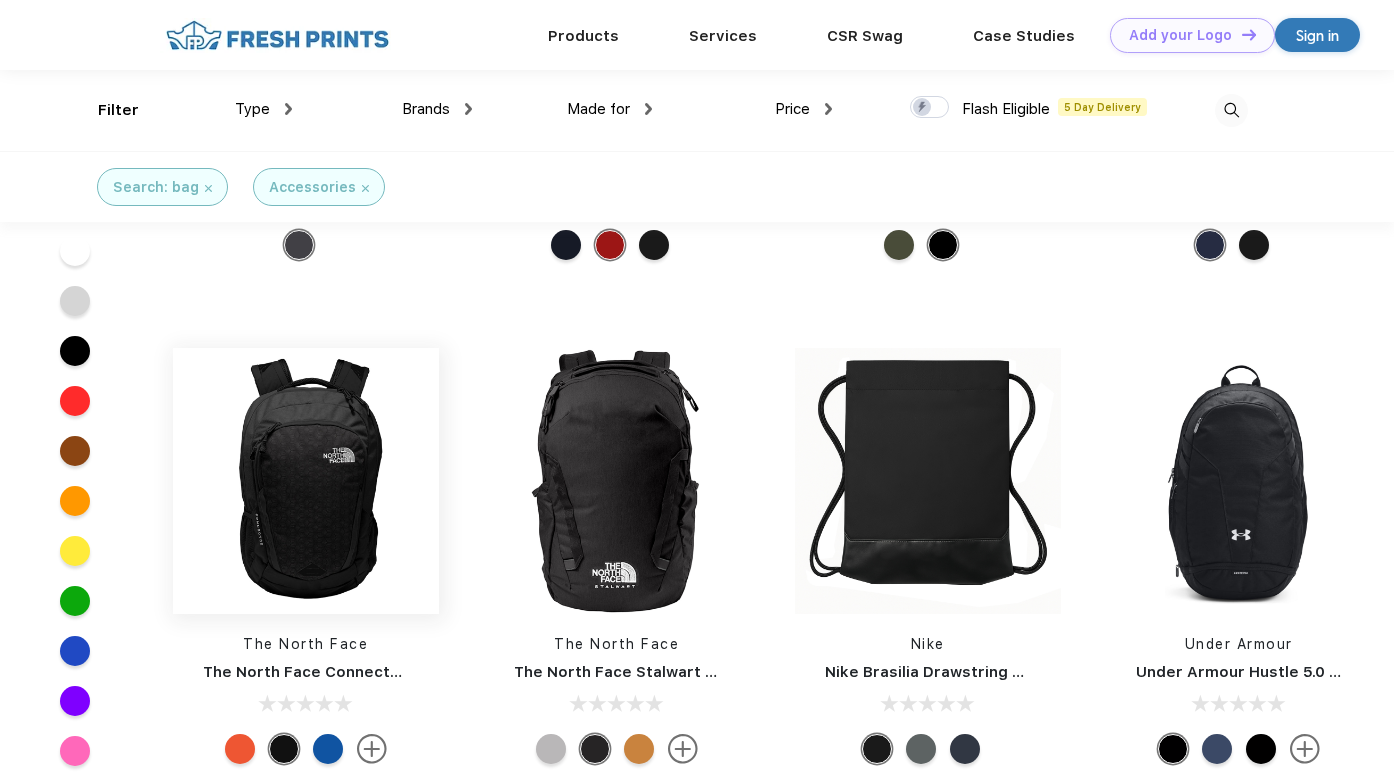 click at bounding box center [306, 481] 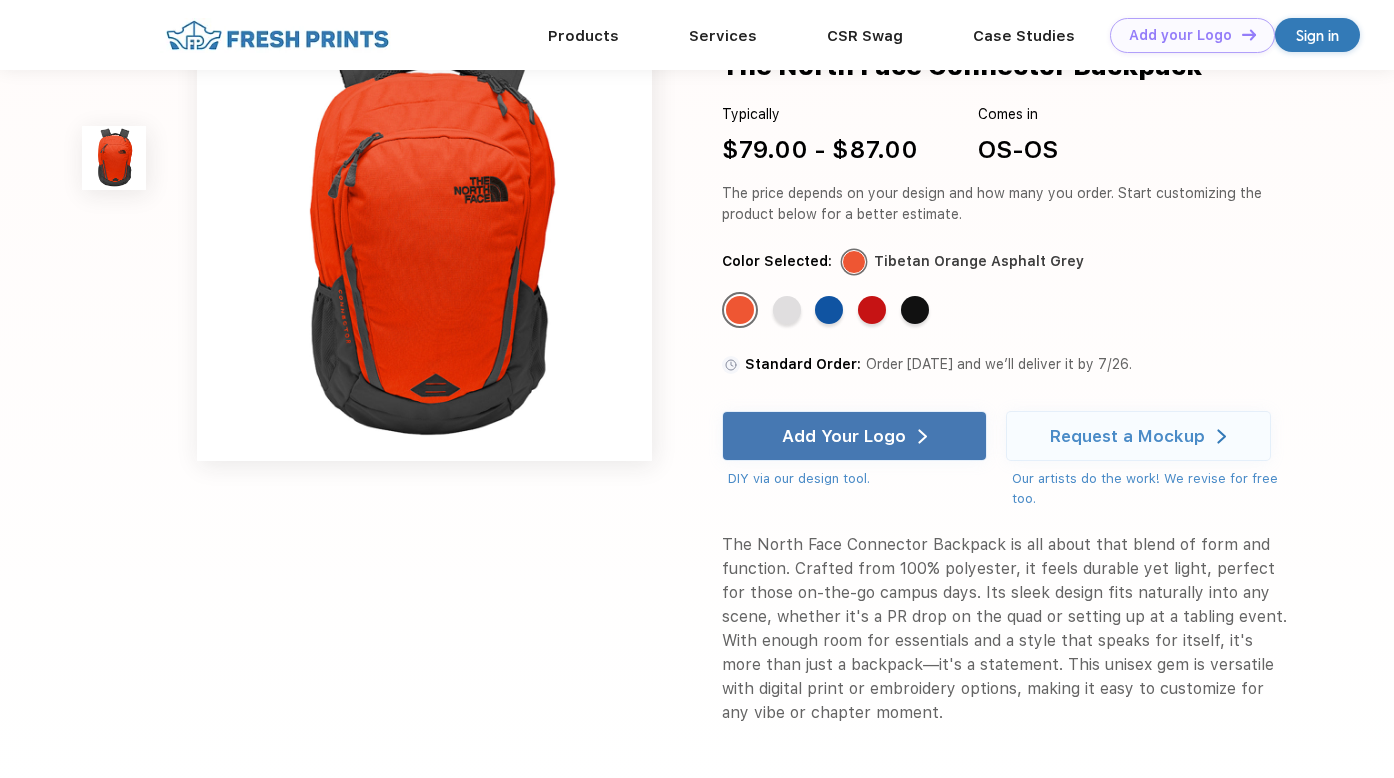 scroll, scrollTop: 0, scrollLeft: 0, axis: both 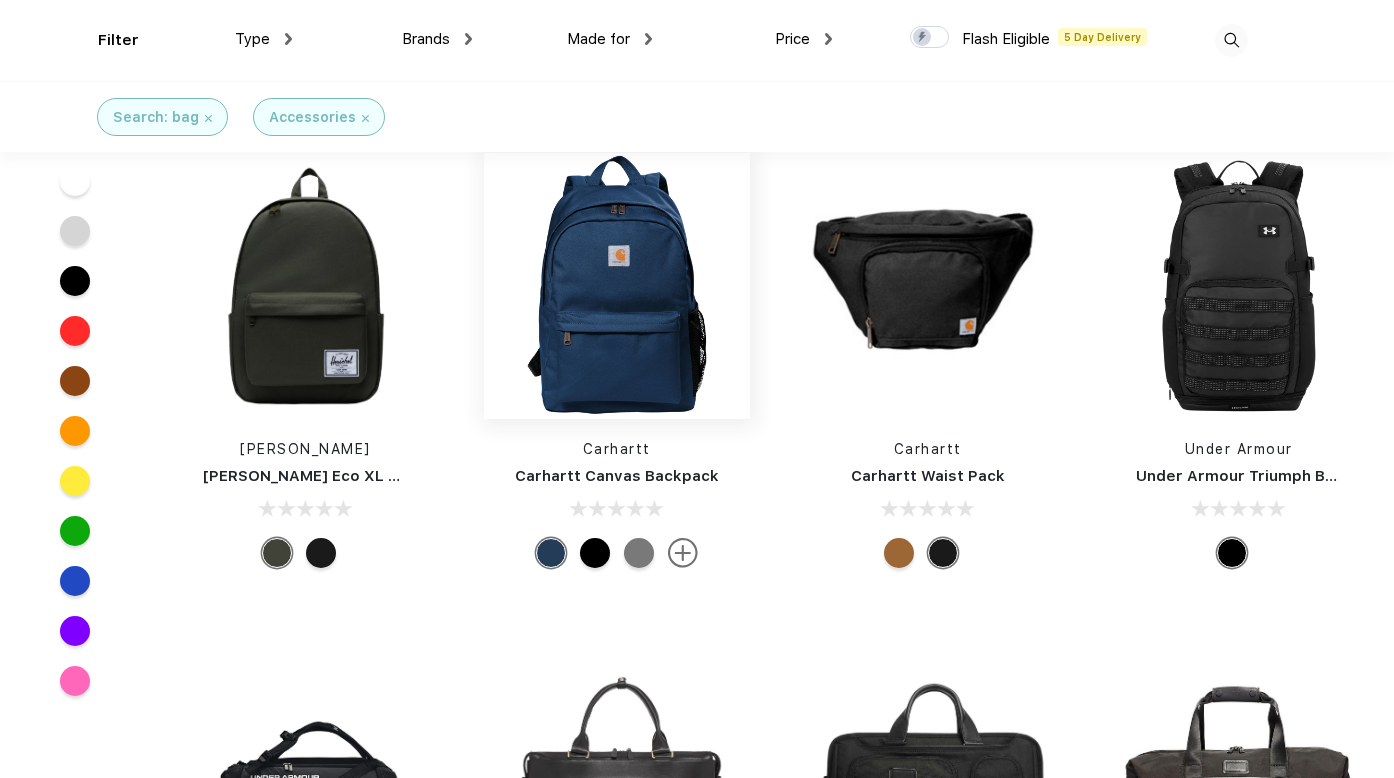 click at bounding box center (617, 286) 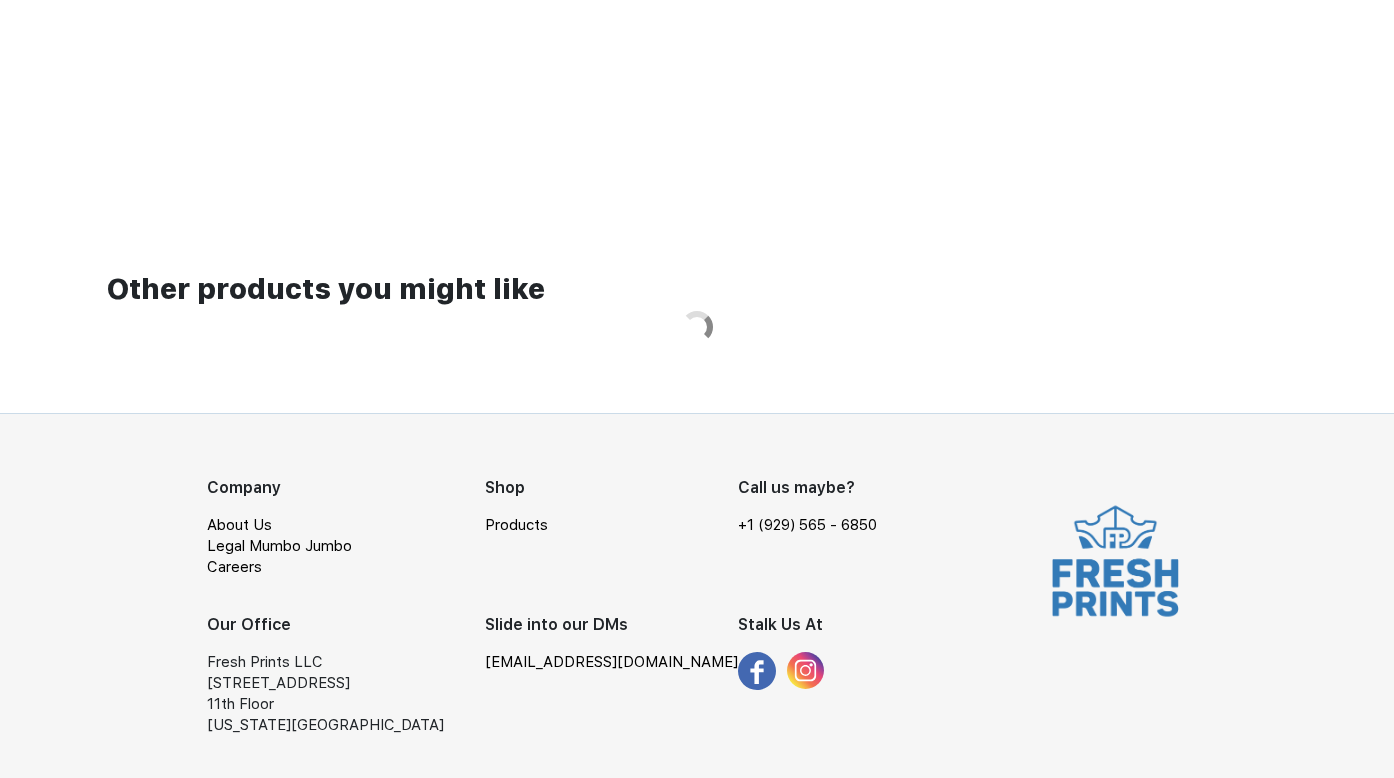scroll, scrollTop: 0, scrollLeft: 0, axis: both 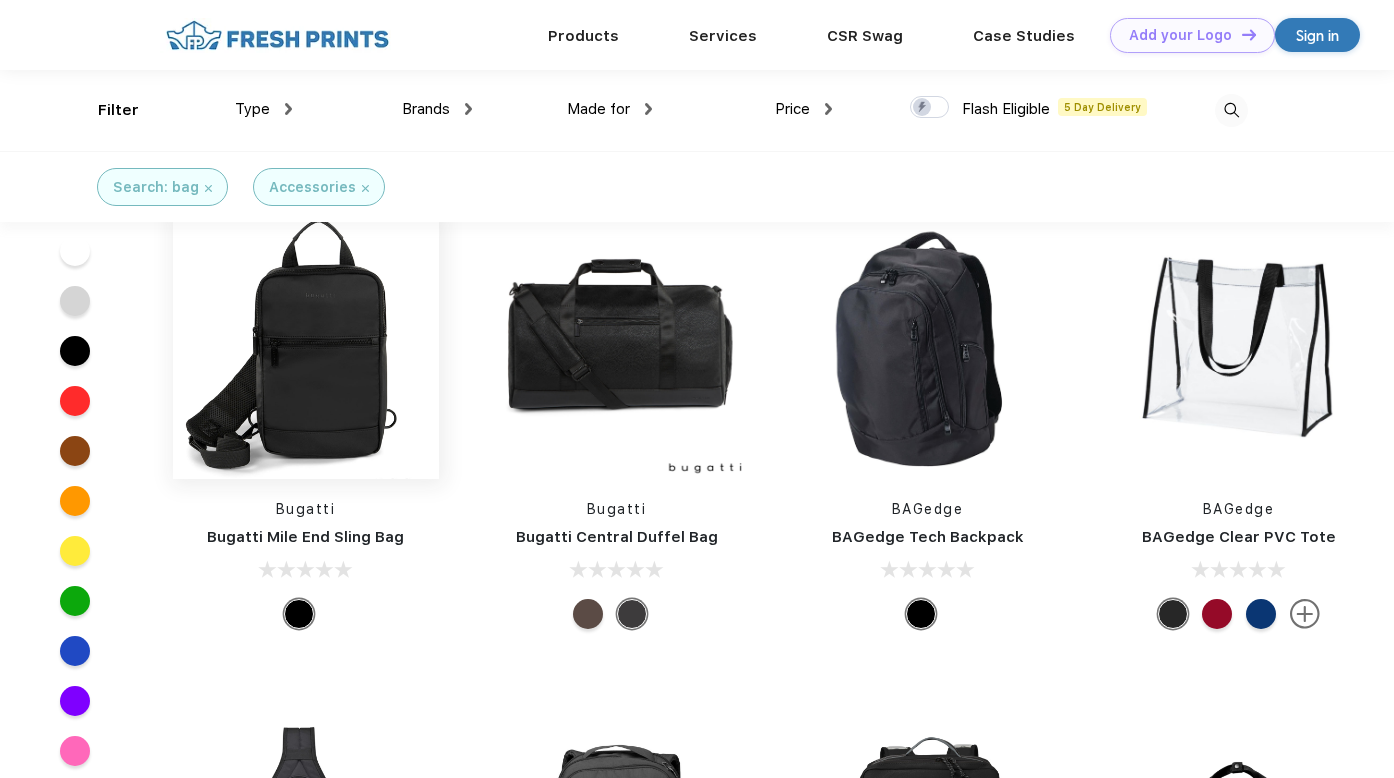 click at bounding box center (306, 346) 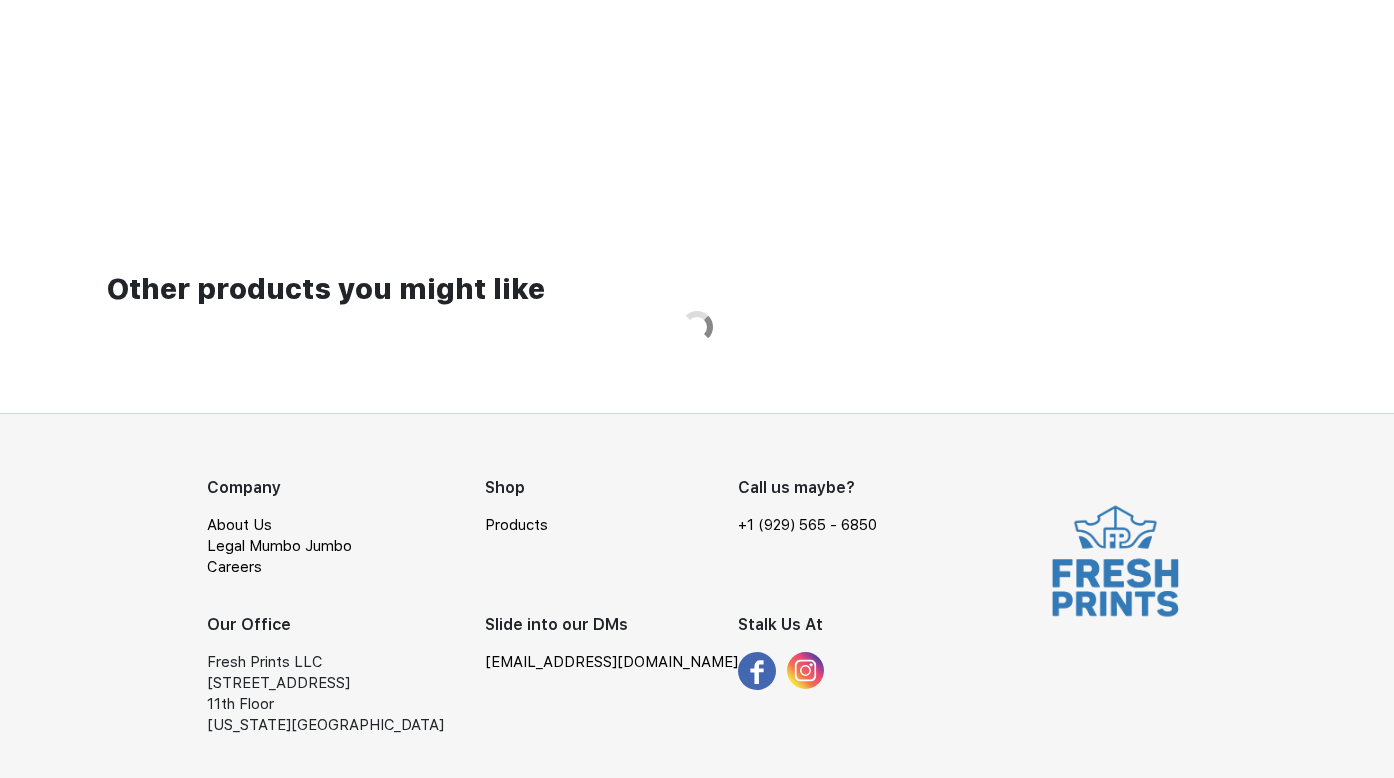 scroll, scrollTop: 0, scrollLeft: 0, axis: both 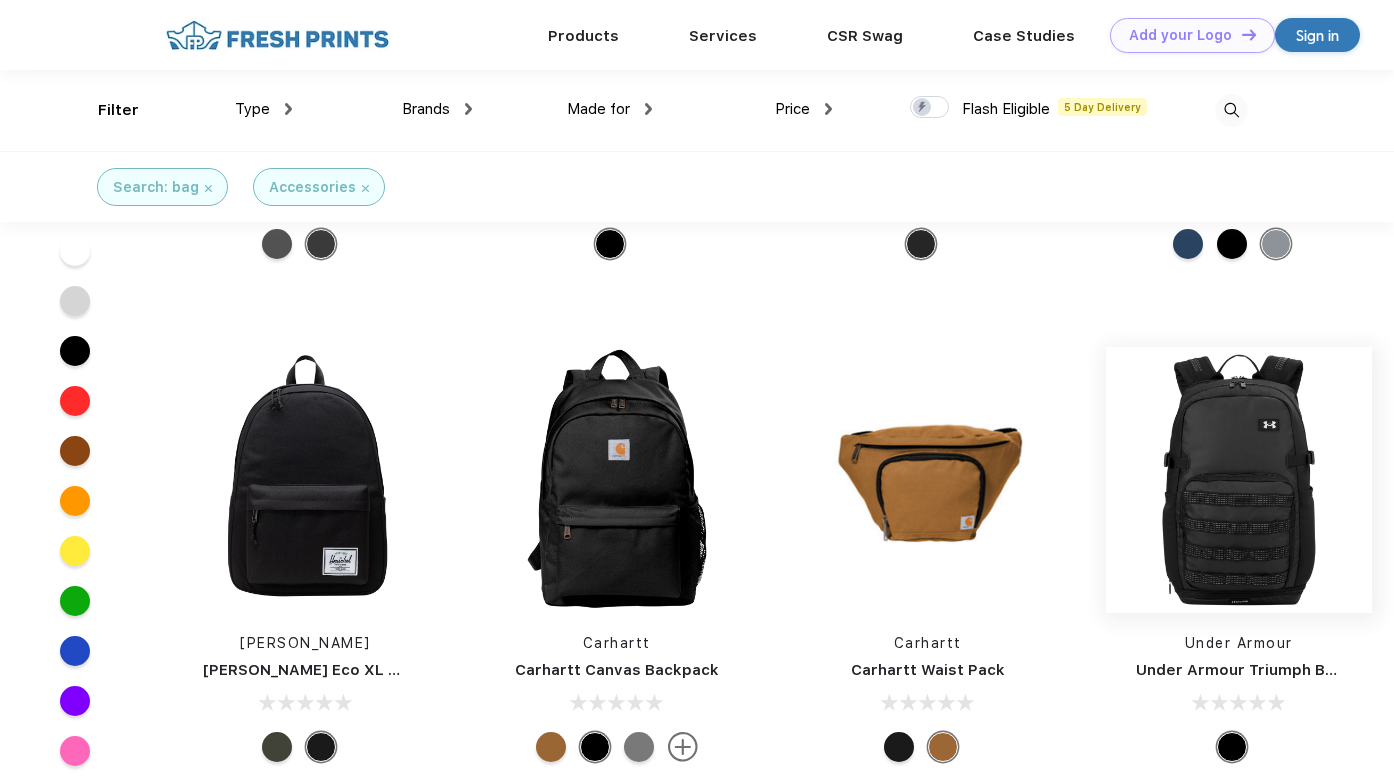 click at bounding box center [1239, 480] 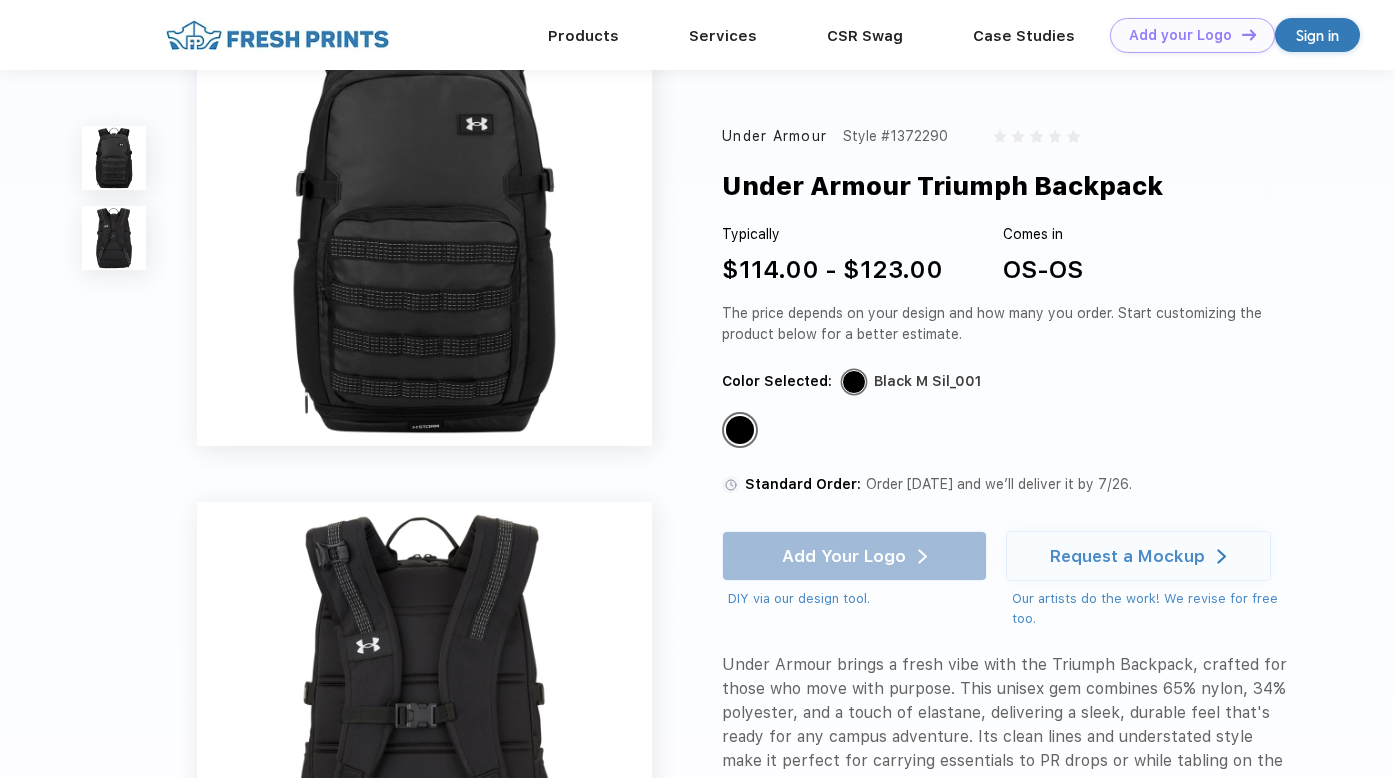 scroll, scrollTop: 0, scrollLeft: 0, axis: both 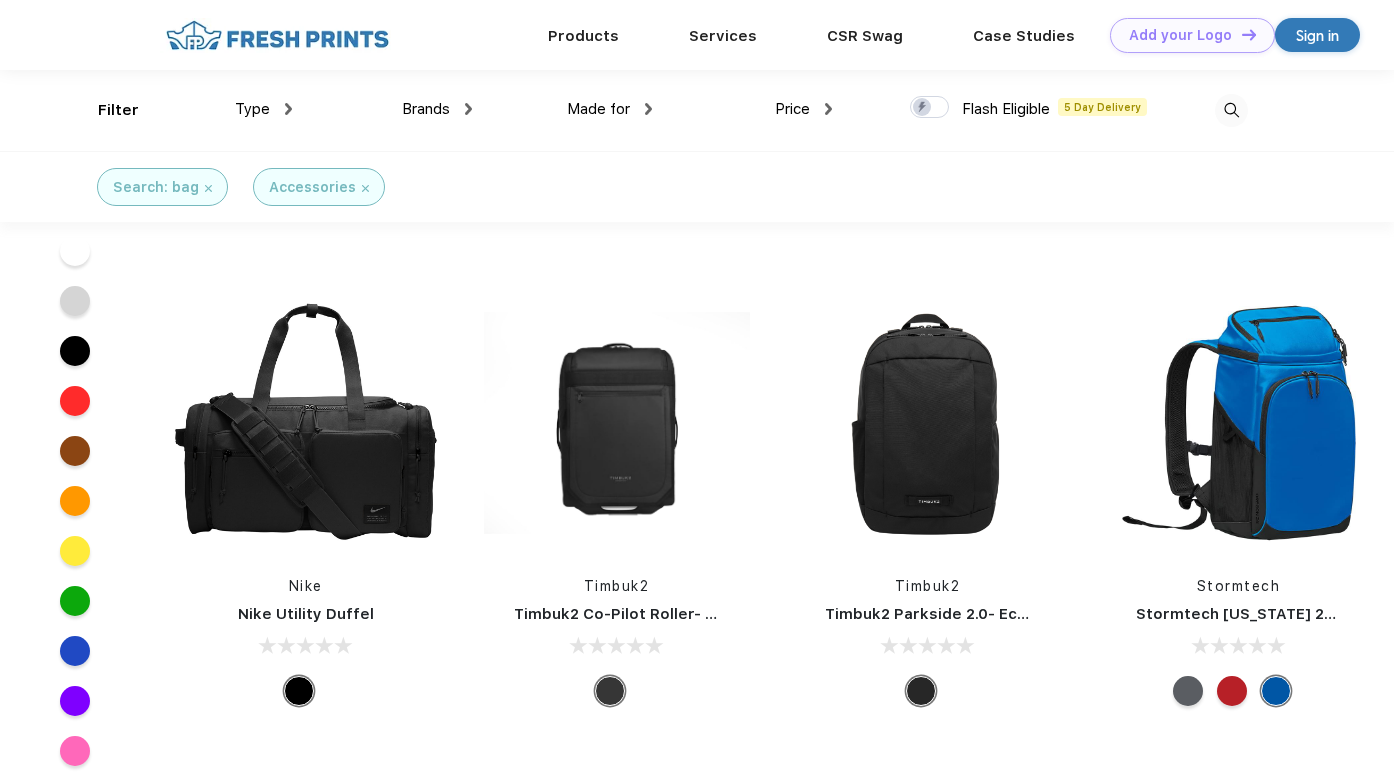 click at bounding box center (208, 188) 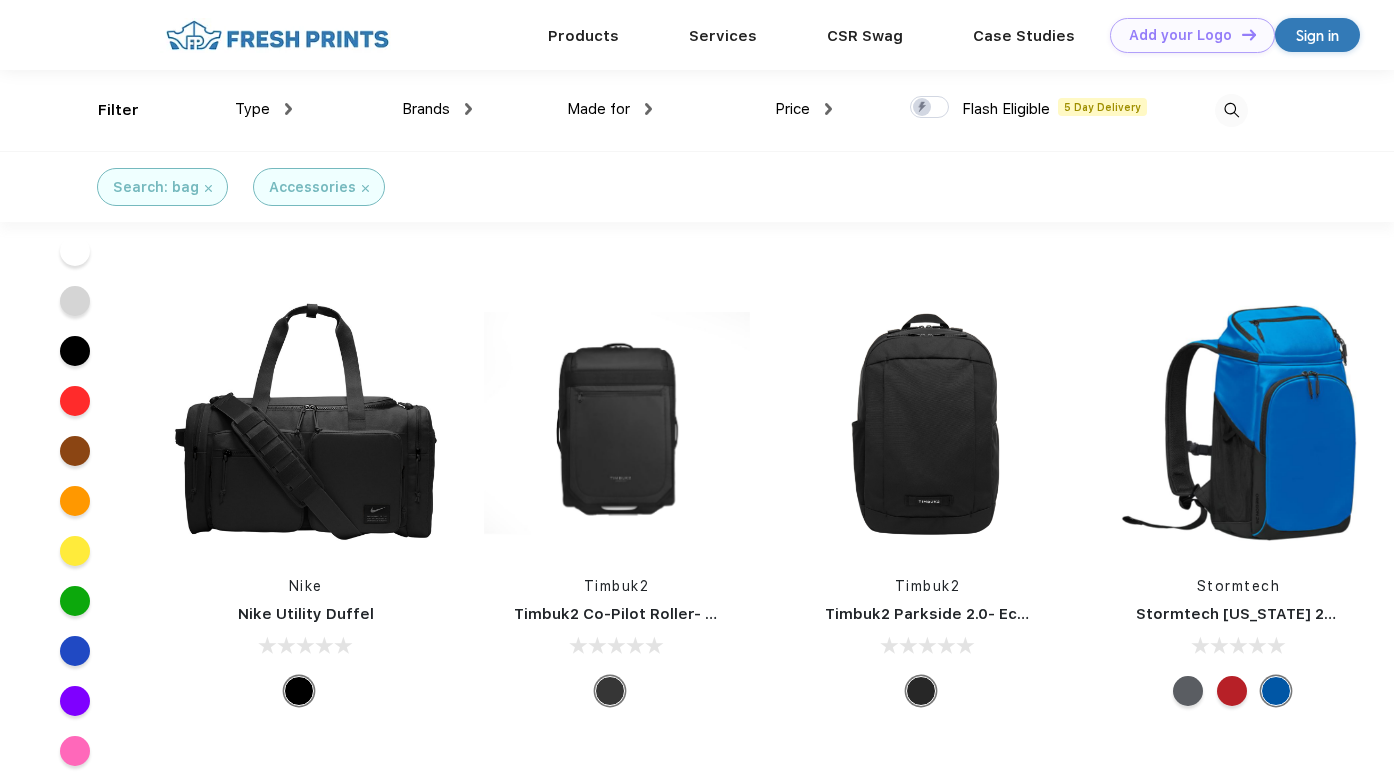 scroll, scrollTop: 0, scrollLeft: 0, axis: both 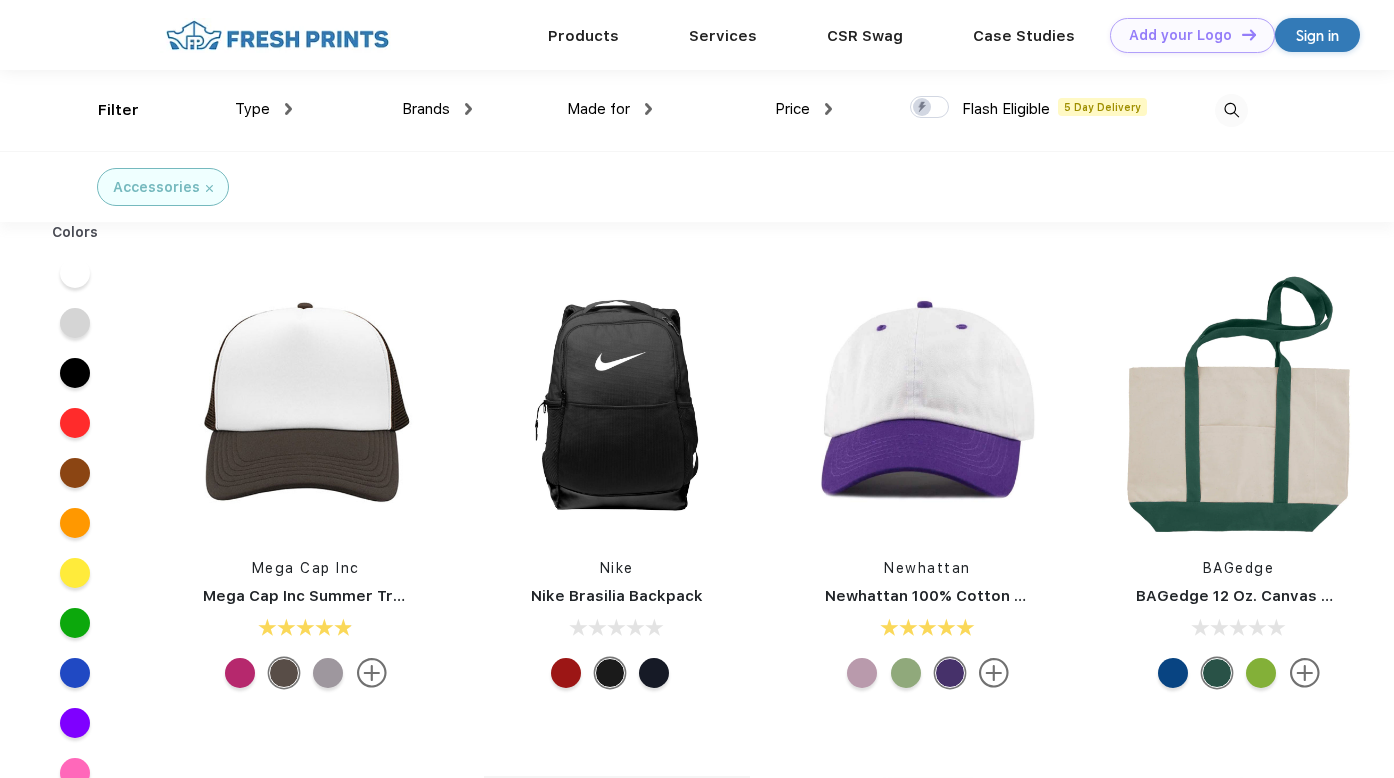 click at bounding box center [1231, 110] 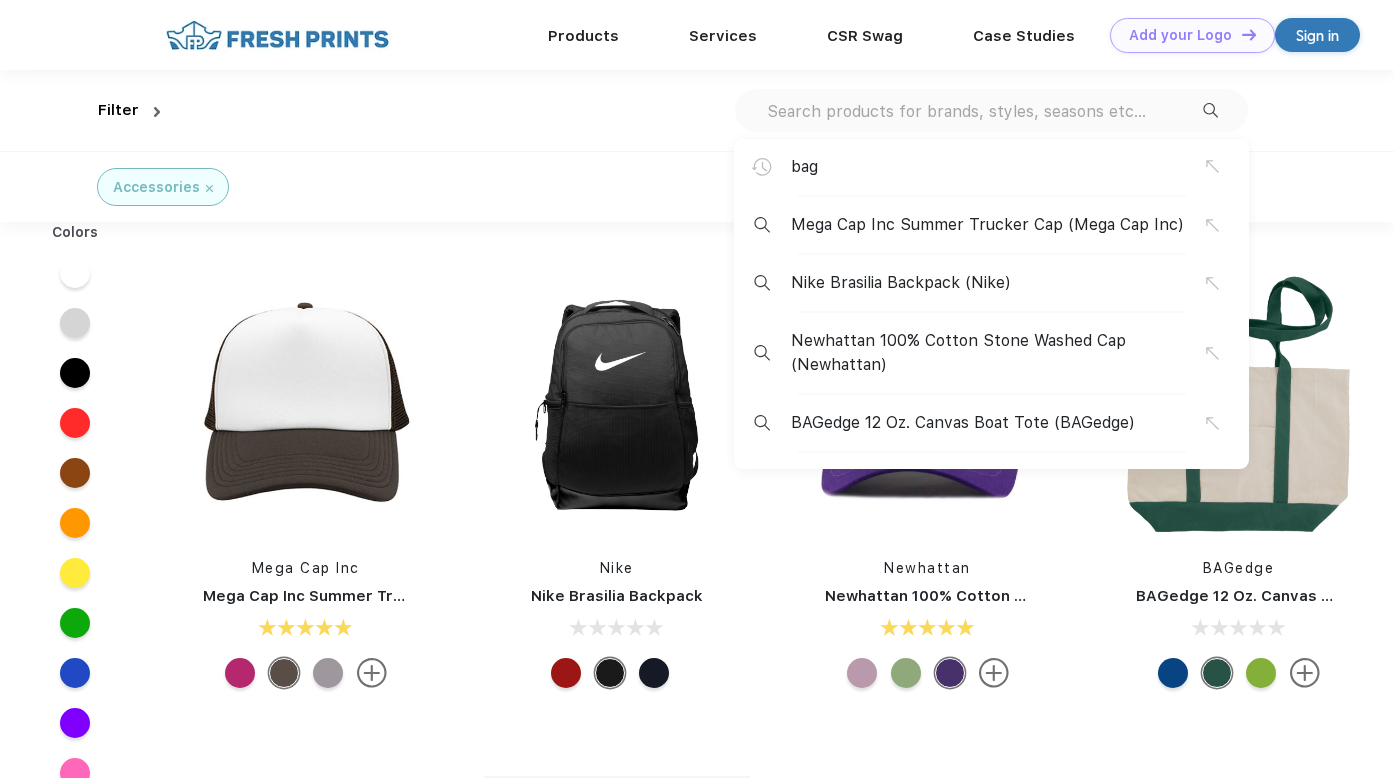 click on "bag Mega Cap Inc Summer Trucker Cap (Mega Cap Inc) Nike Brasilia Backpack (Nike) Newhattan 100% Cotton Stone Washed Cap (Newhattan) BAGedge 12 Oz. Canvas Boat Tote (BAGedge)" at bounding box center [991, 110] 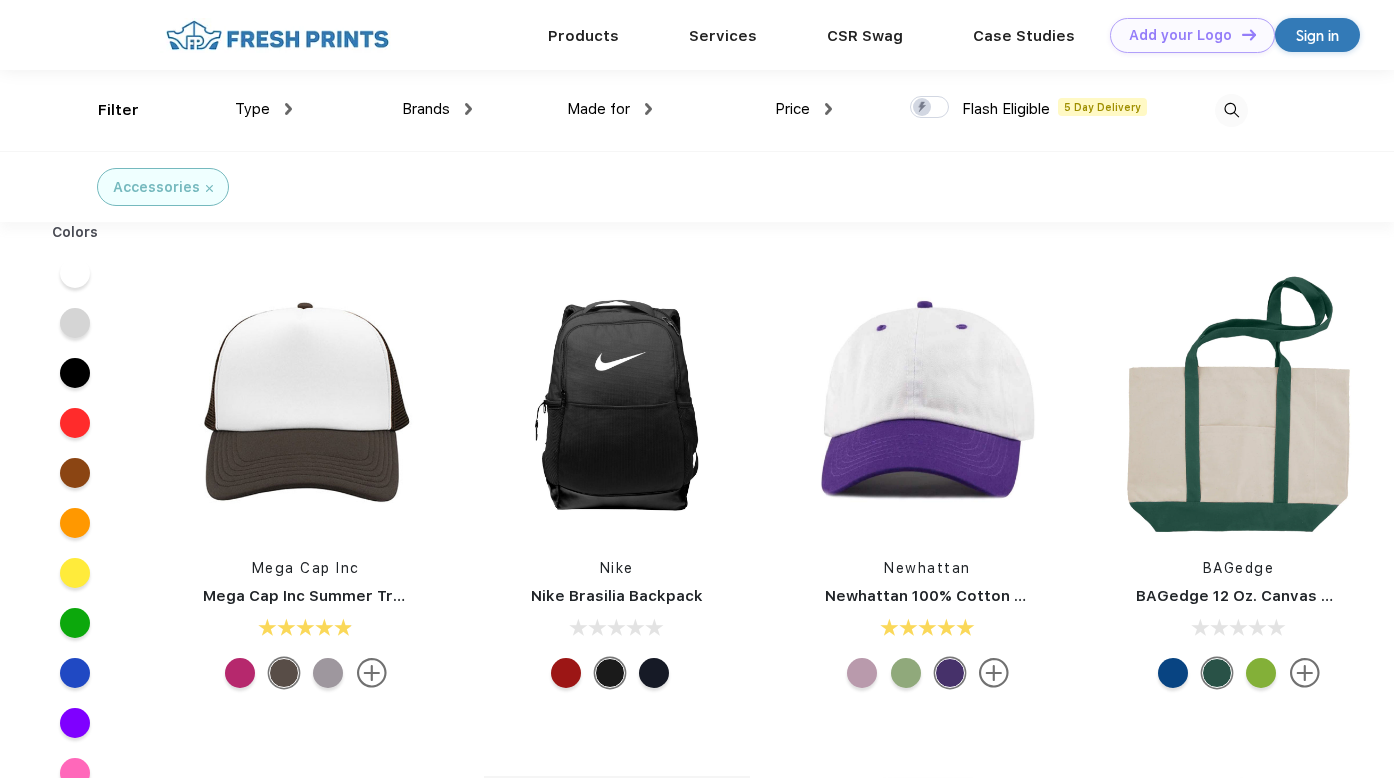 click at bounding box center (1231, 110) 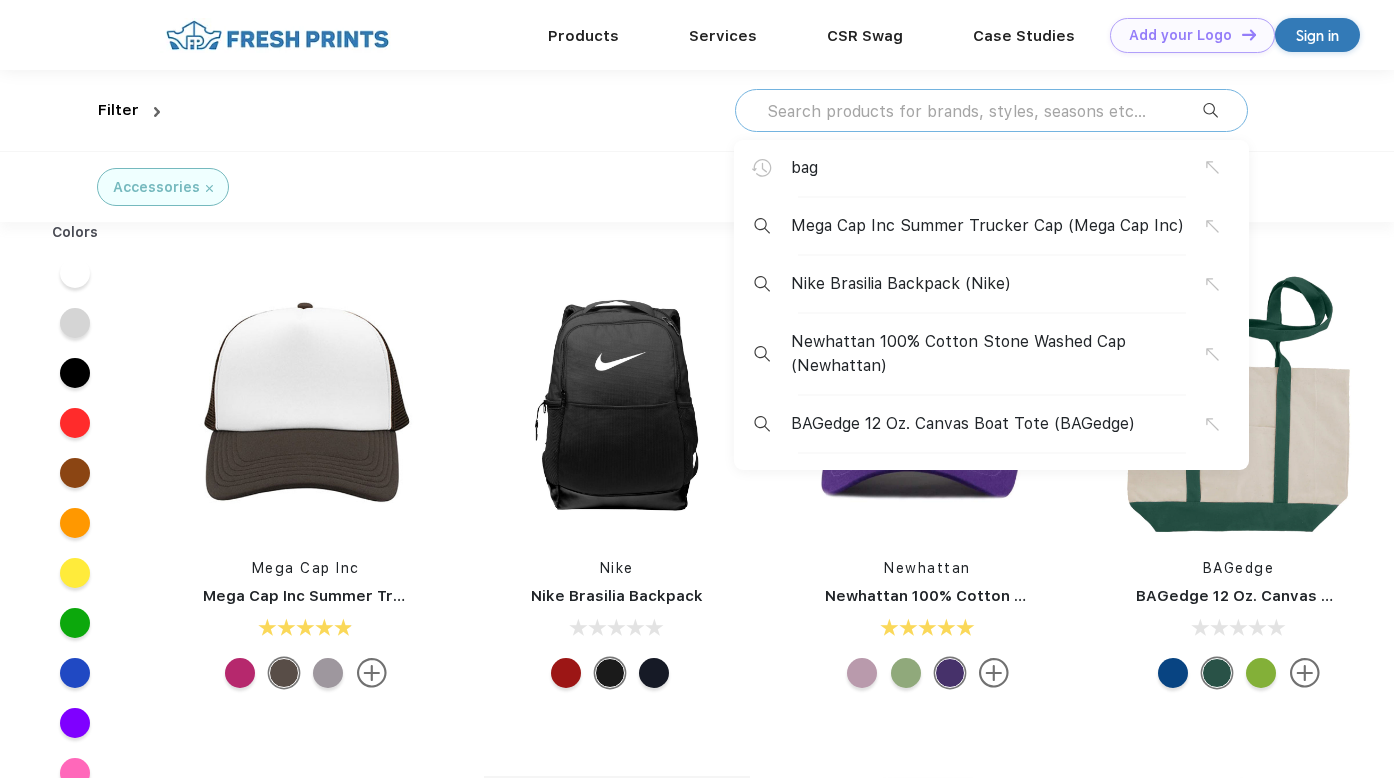 click at bounding box center (984, 111) 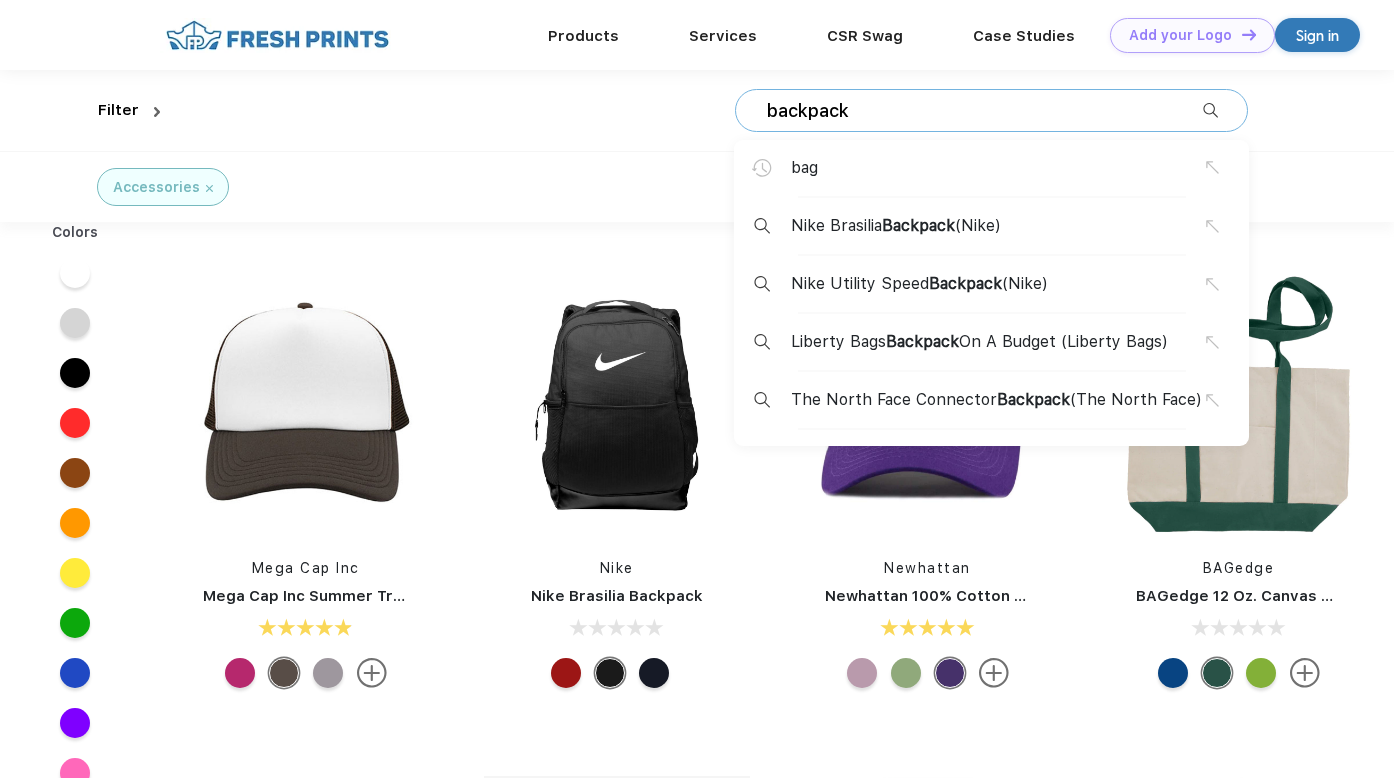 type on "backpack" 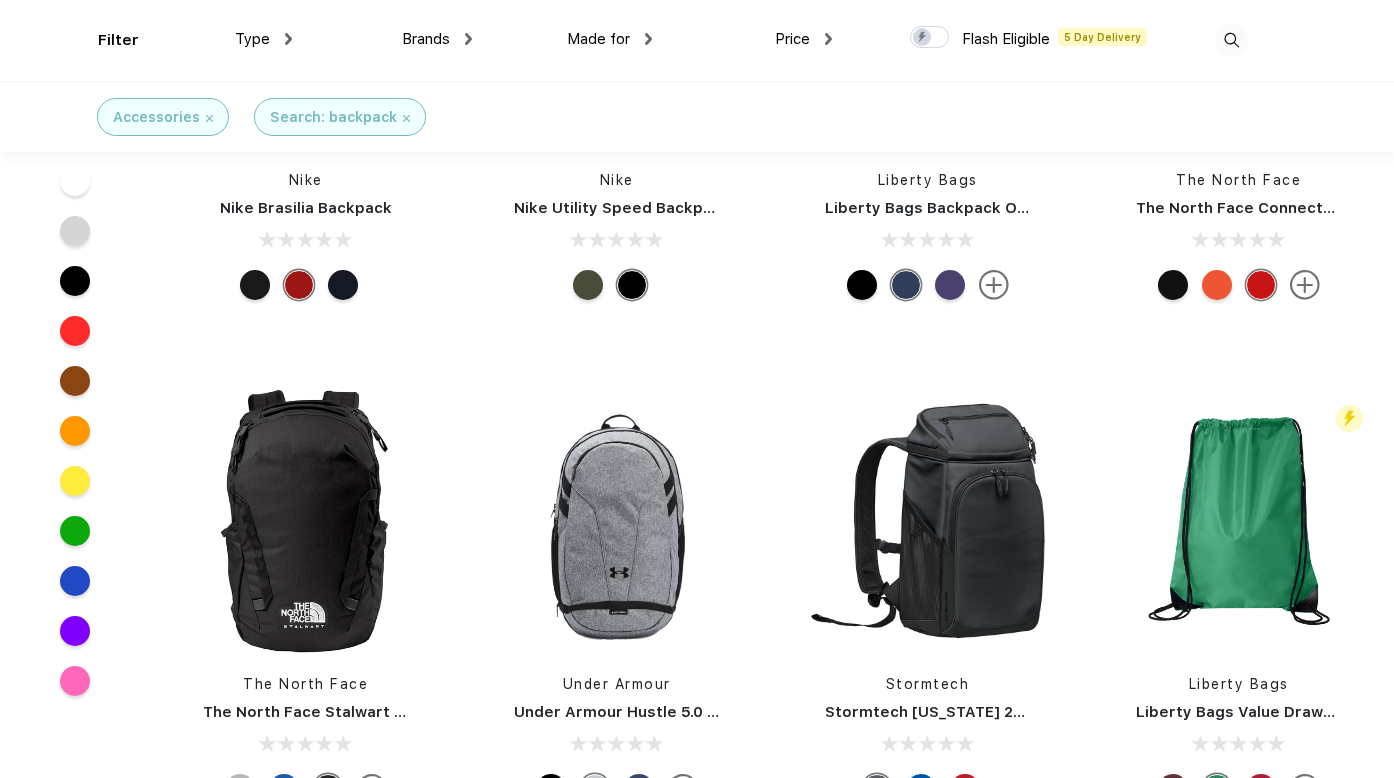 scroll, scrollTop: 252, scrollLeft: 0, axis: vertical 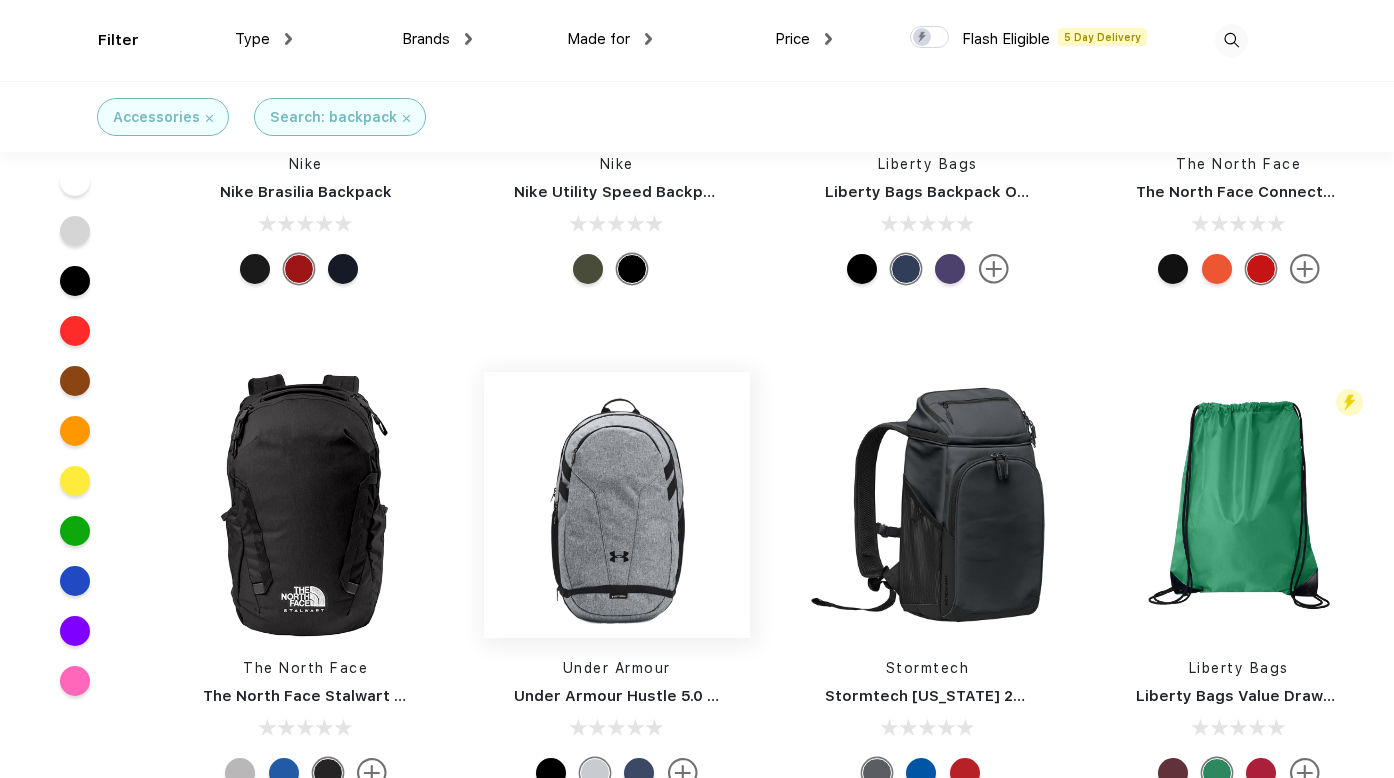 click at bounding box center (617, 505) 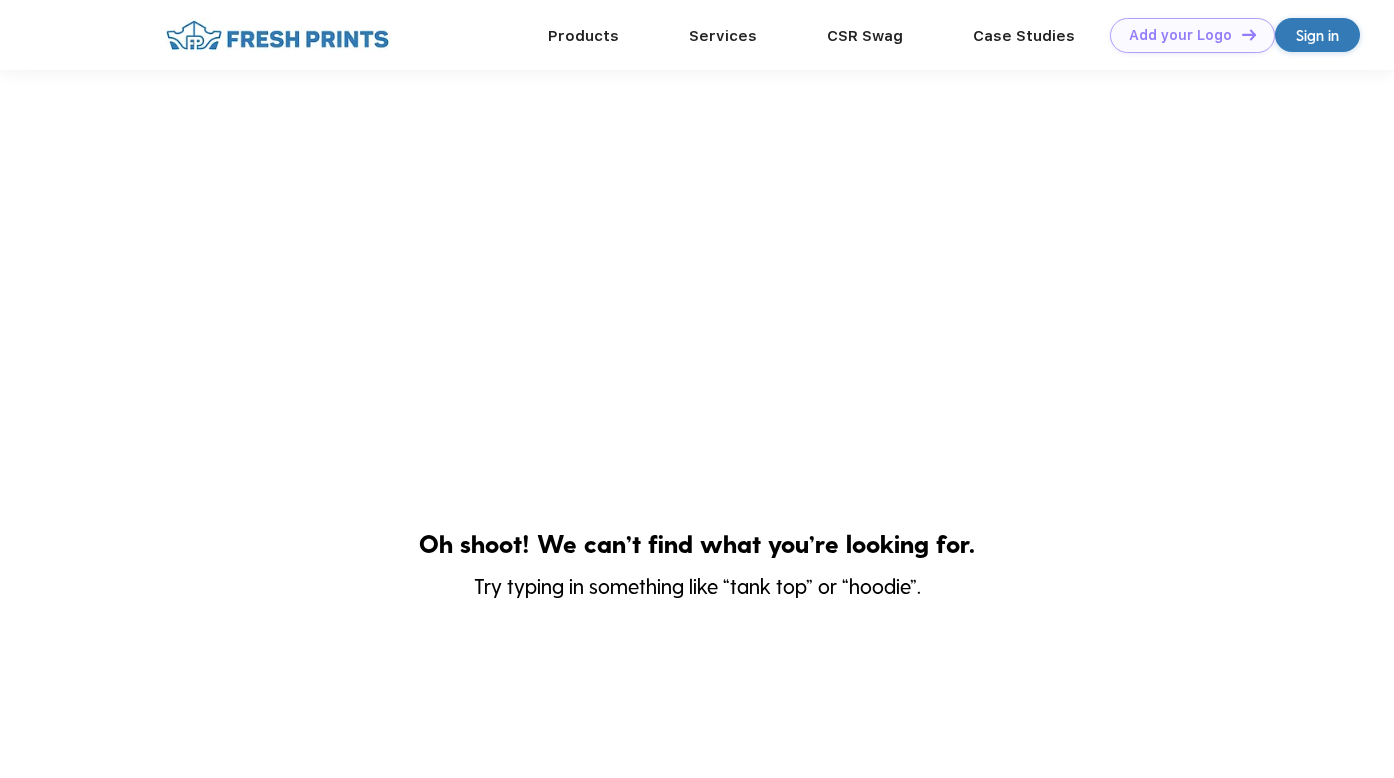 scroll, scrollTop: 252, scrollLeft: 0, axis: vertical 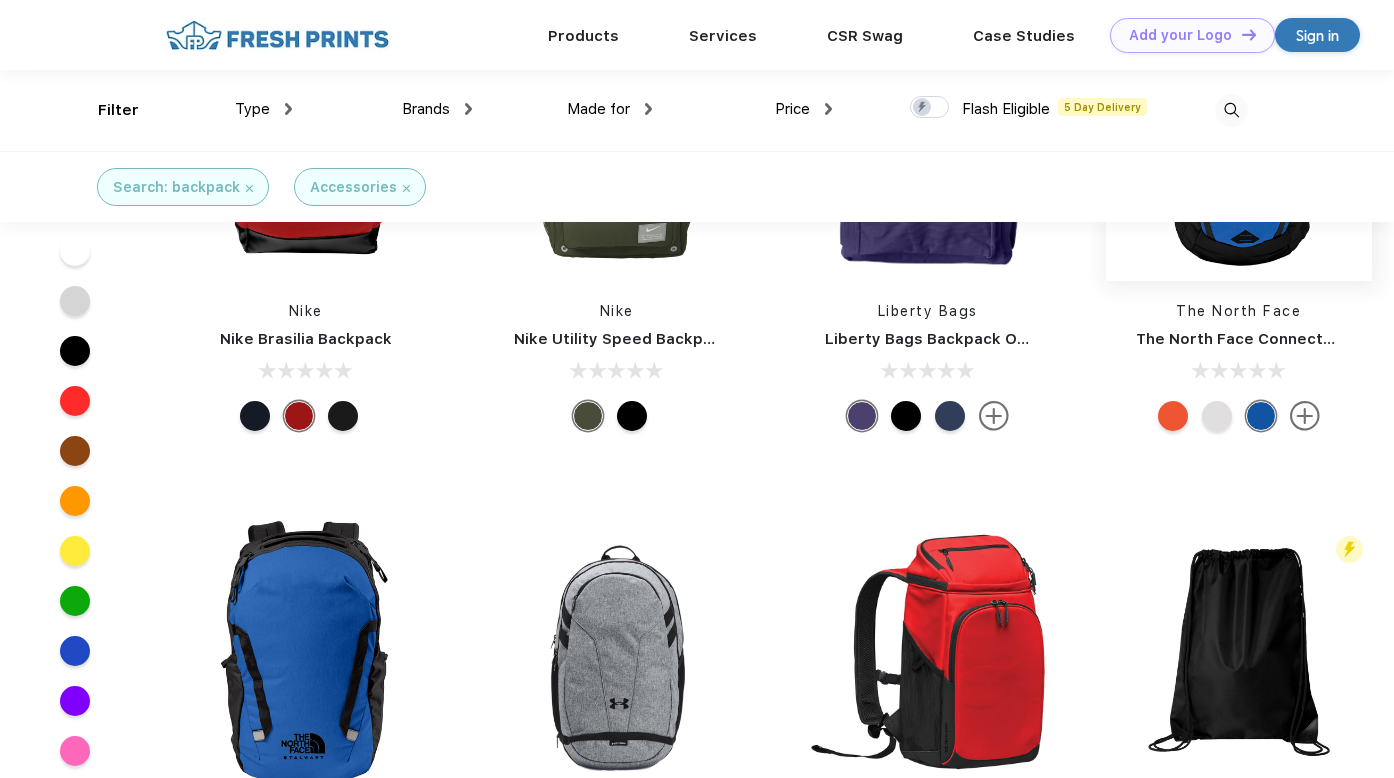 click at bounding box center [1239, 148] 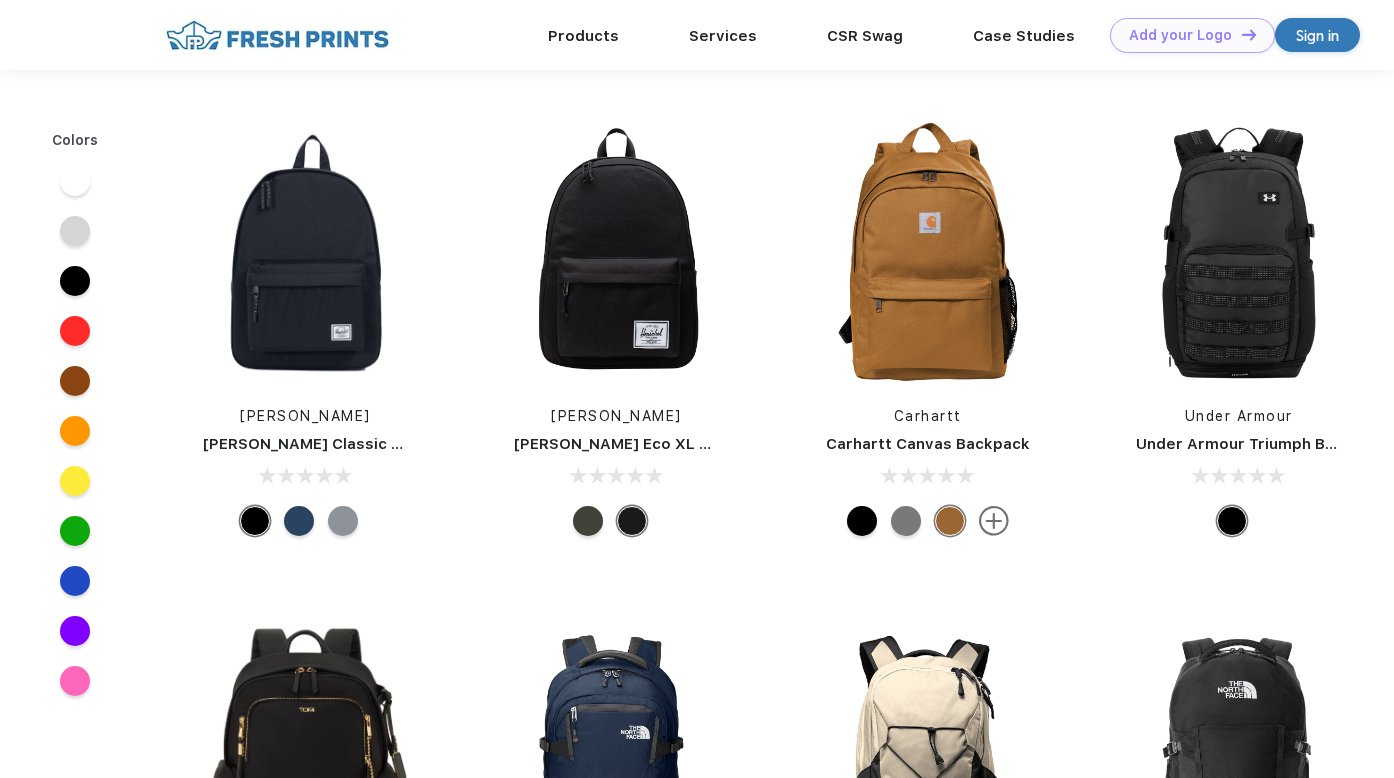scroll, scrollTop: 35, scrollLeft: 0, axis: vertical 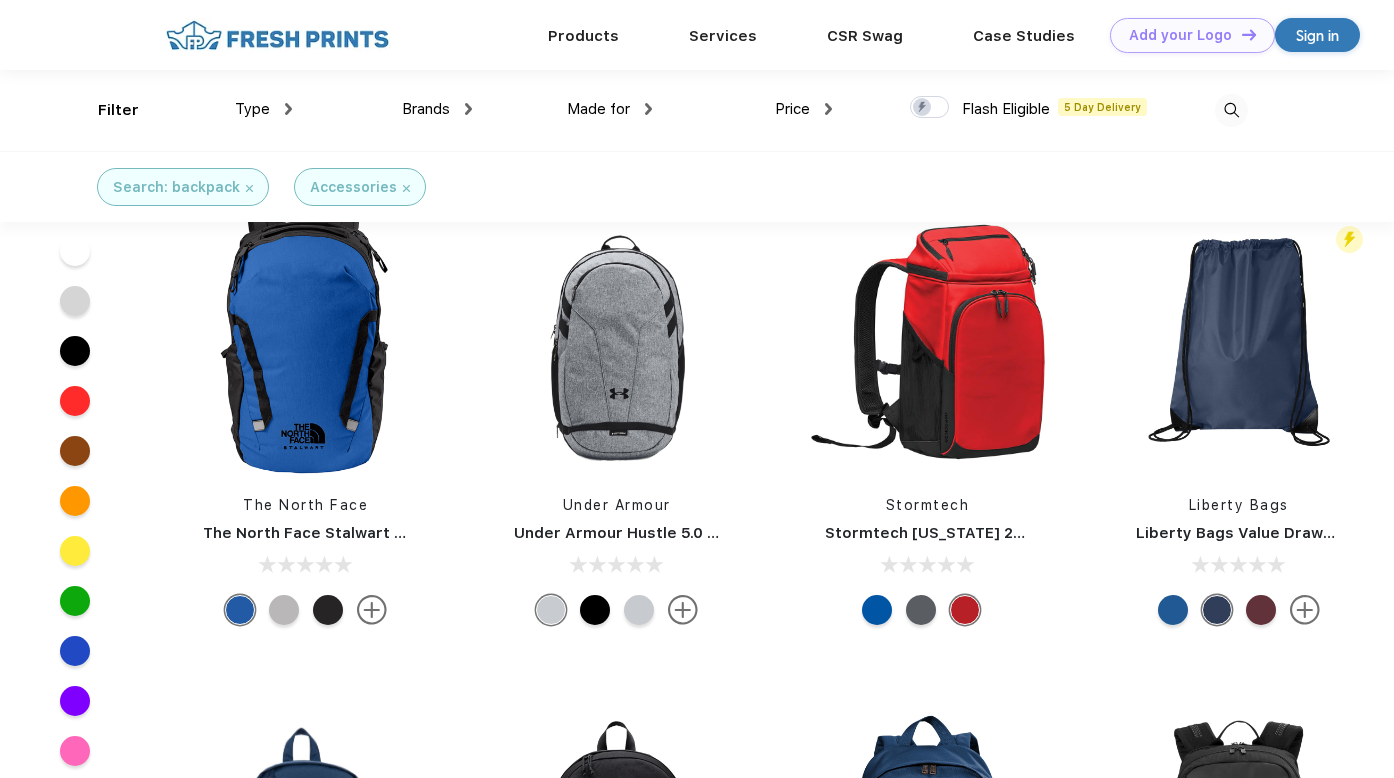 click on "The North Face Stalwart Backpack" at bounding box center (335, 533) 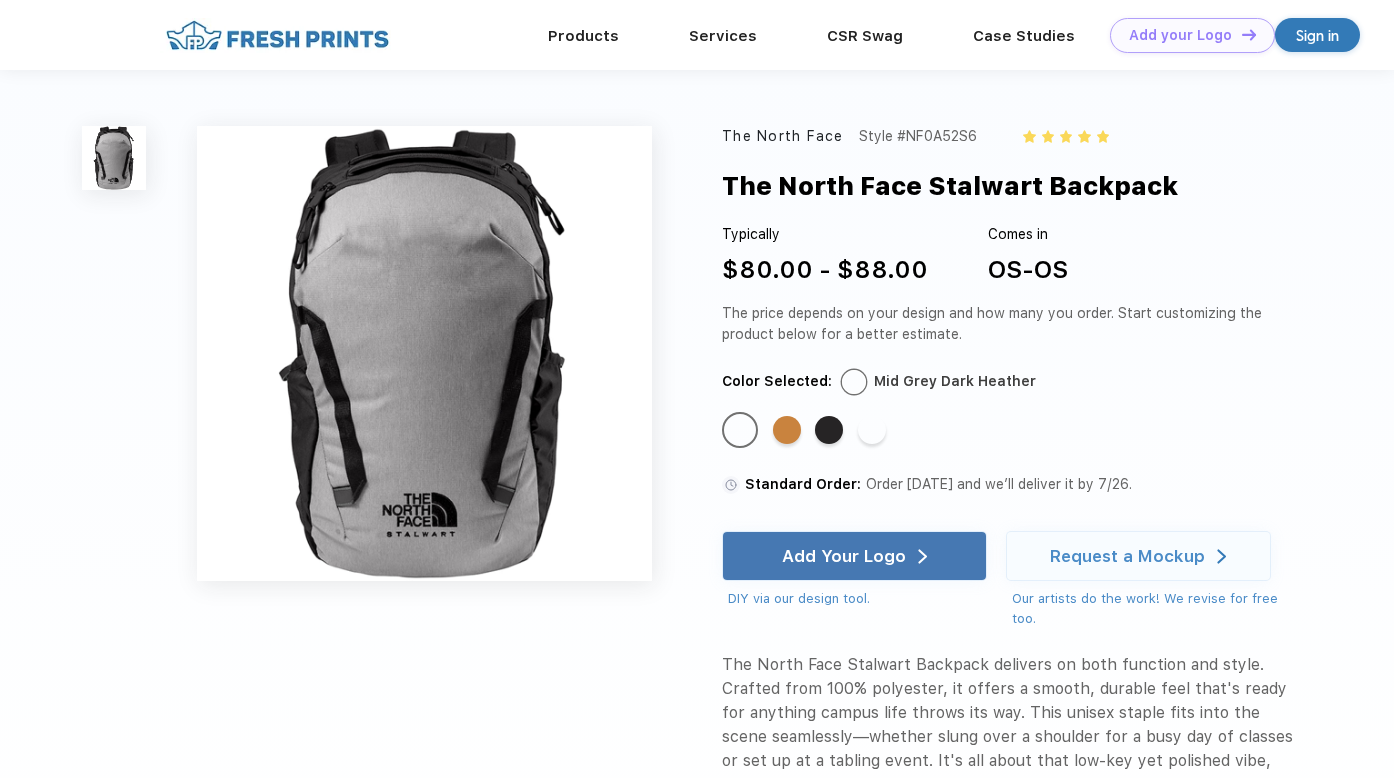 click at bounding box center (277, 35) 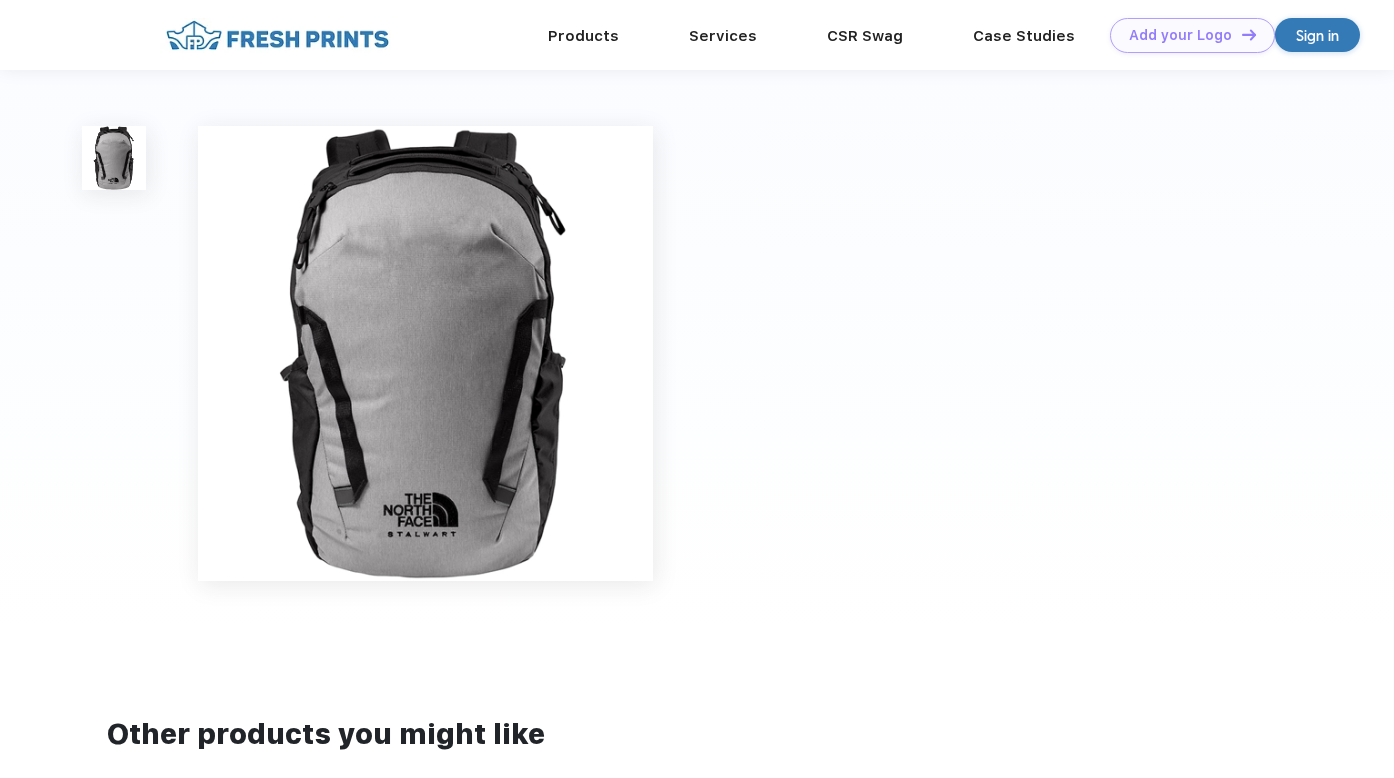 scroll, scrollTop: 0, scrollLeft: 0, axis: both 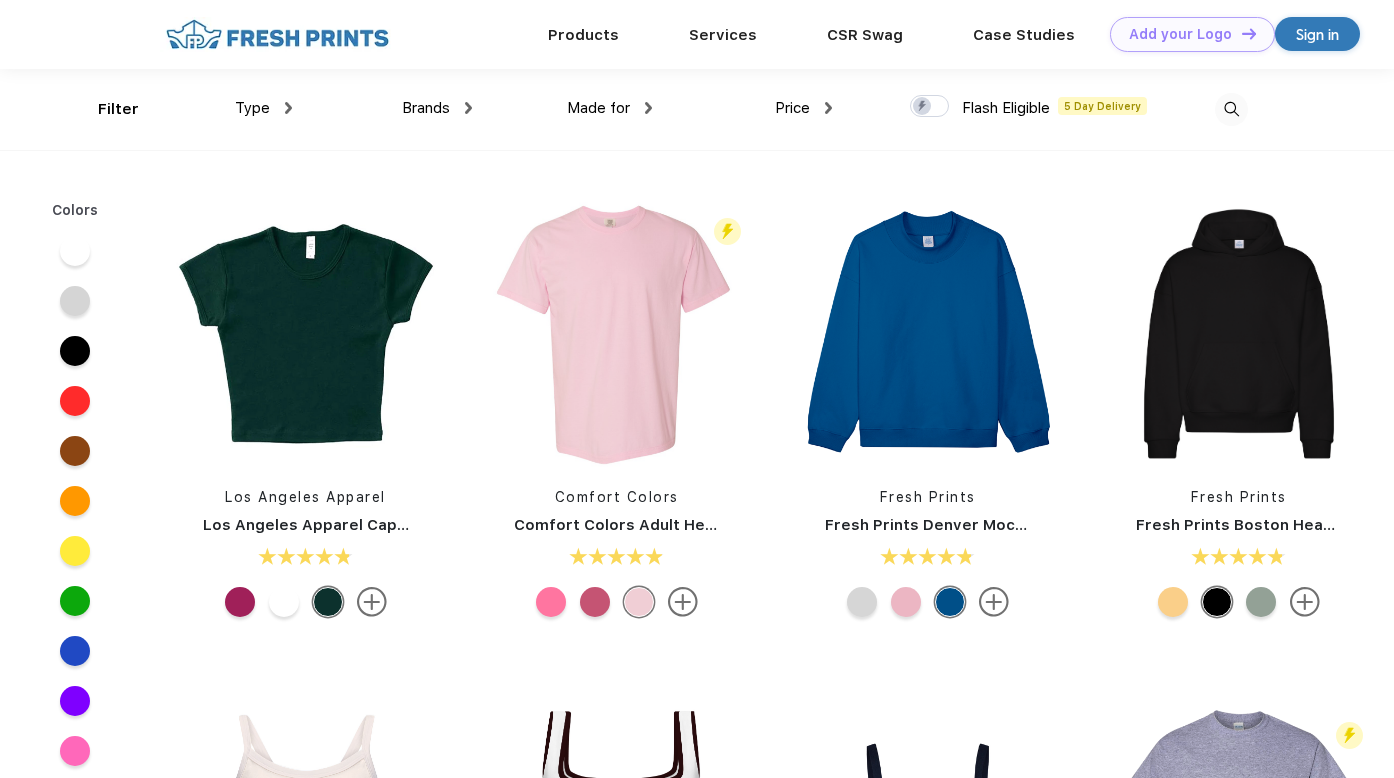 click at bounding box center (1231, 109) 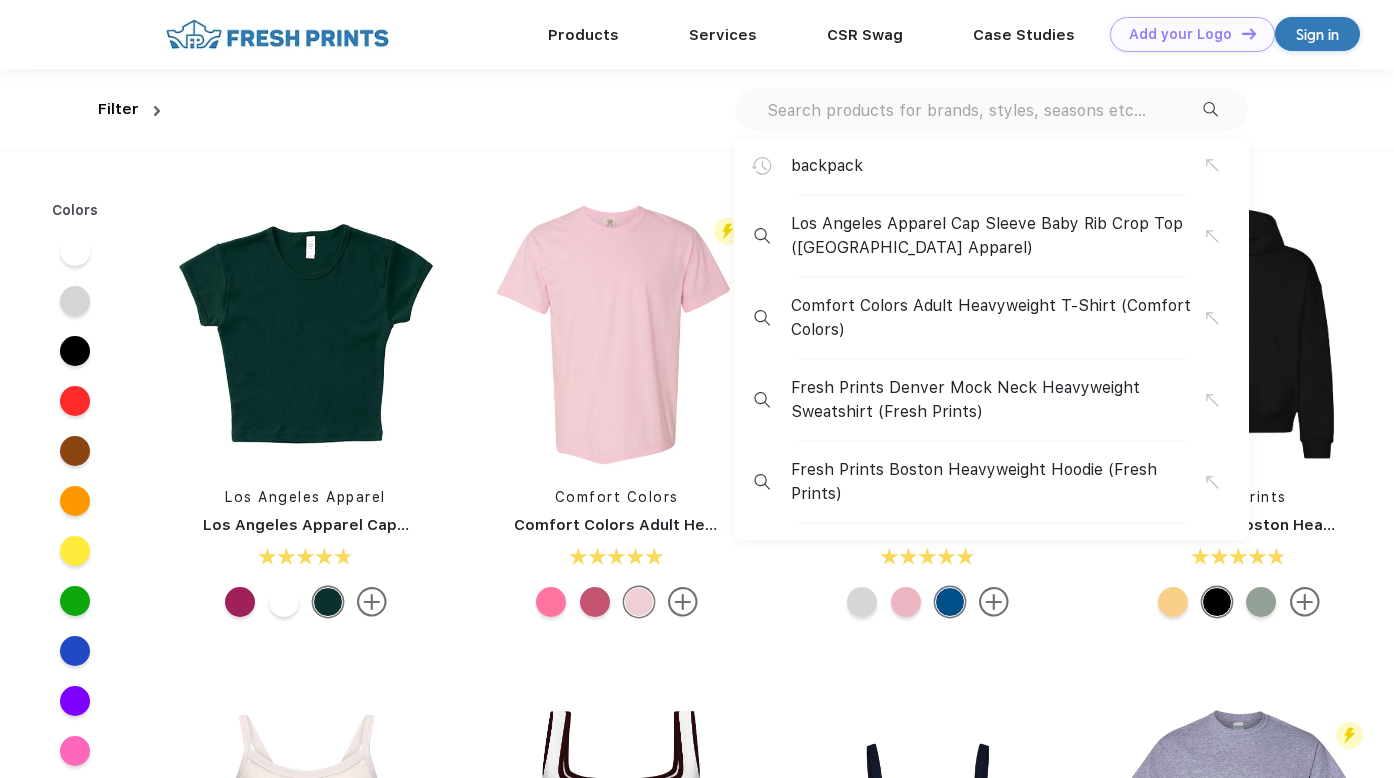 click on "backpack Los Angeles Apparel Cap Sleeve Baby Rib Crop Top (Los Angeles Apparel) Comfort Colors Adult Heavyweight T-Shirt (Comfort Colors) Fresh Prints Denver Mock Neck Heavyweight Sweatshirt (Fresh Prints) Fresh Prints Boston Heavyweight Hoodie (Fresh Prints)" at bounding box center [991, 109] 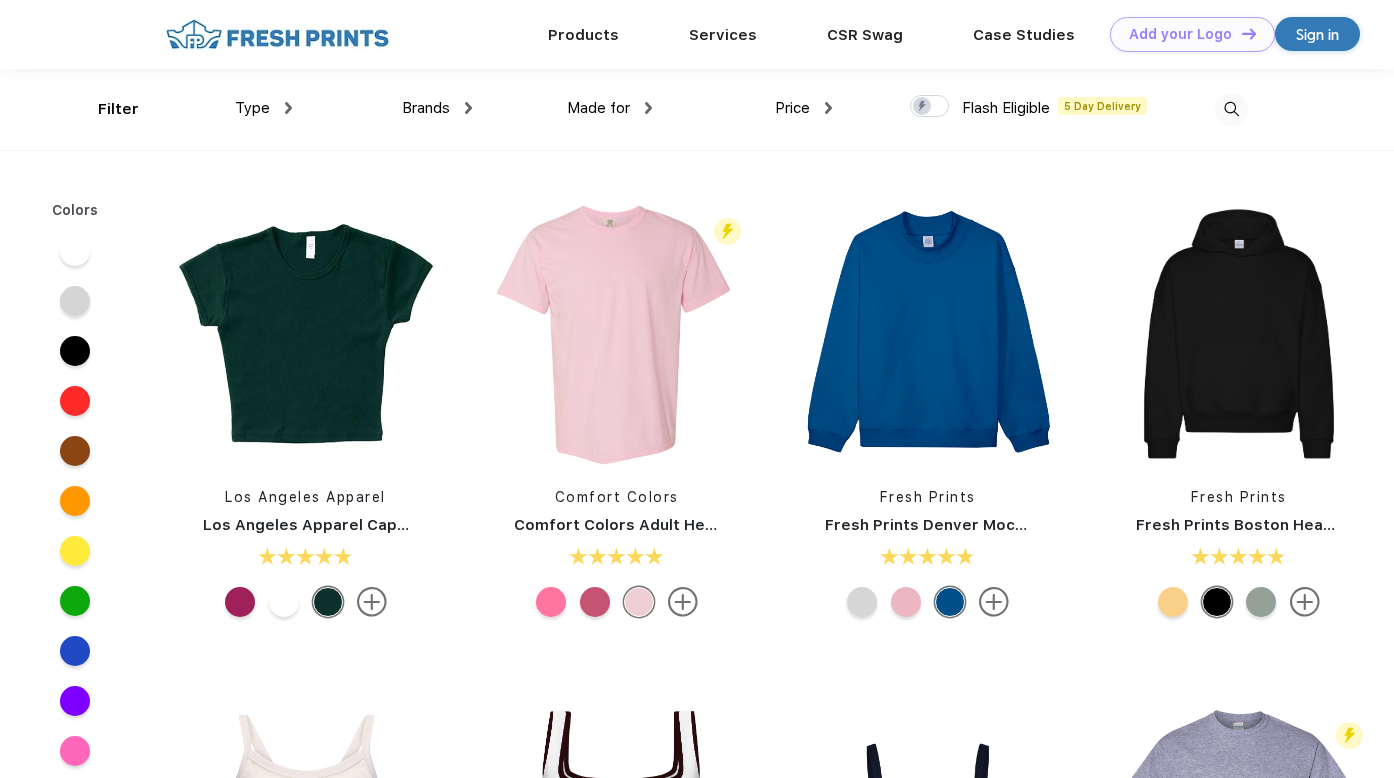 click at bounding box center [1231, 109] 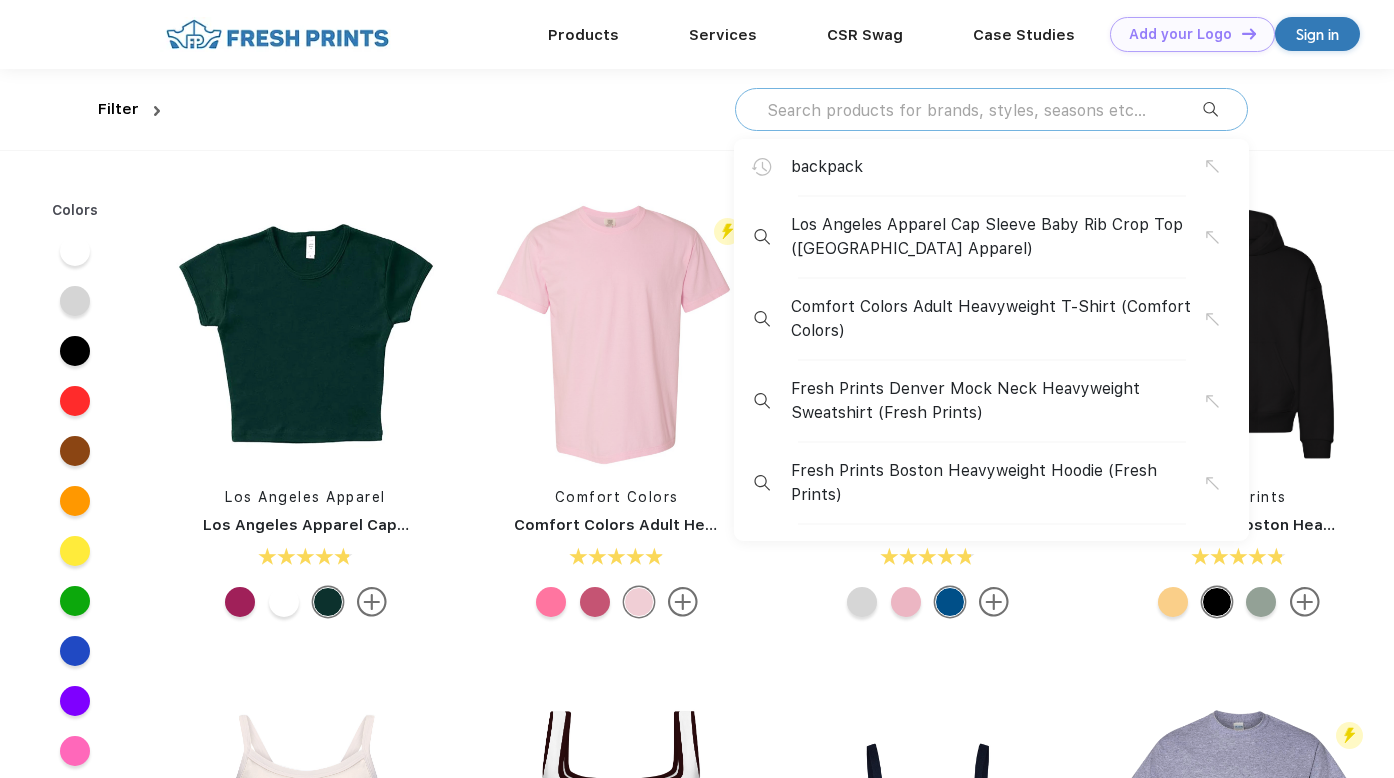 click at bounding box center [984, 110] 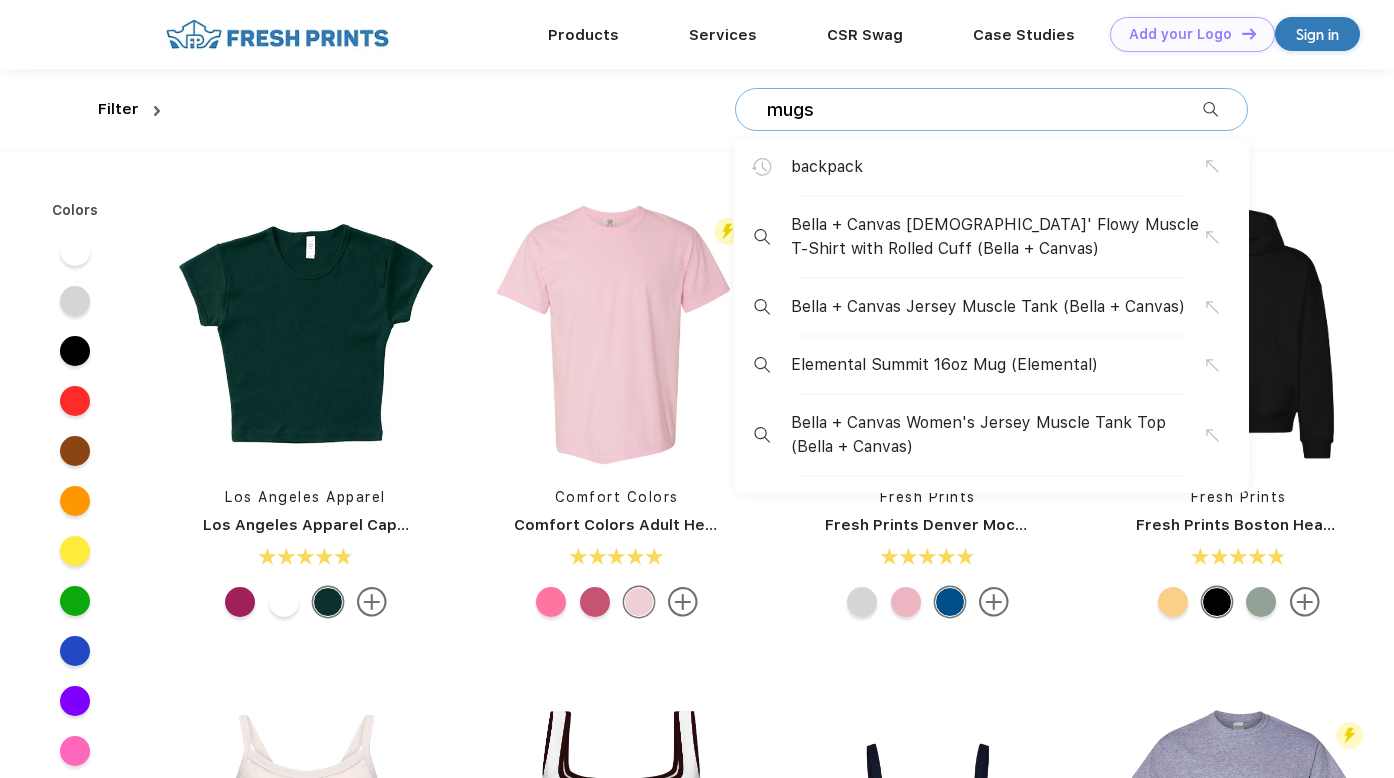 type on "mugs" 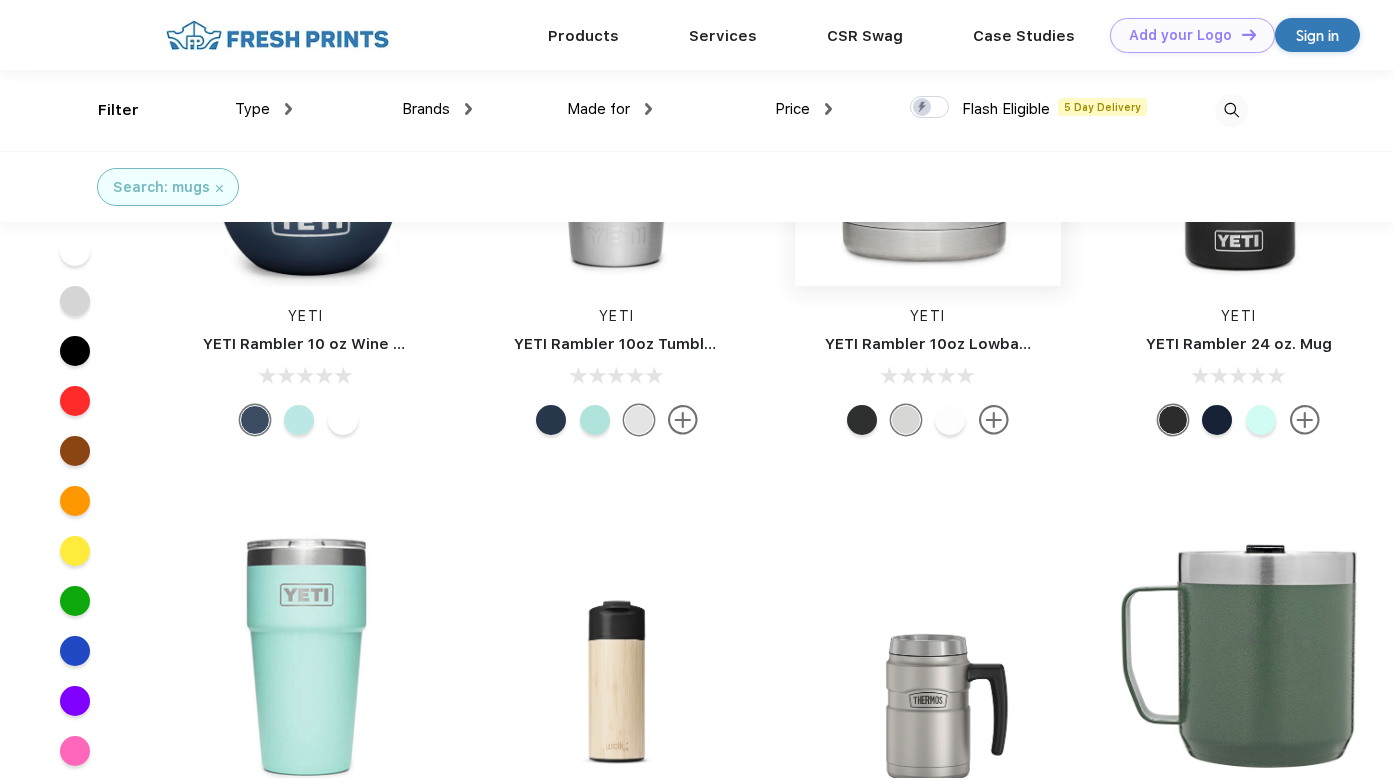 scroll, scrollTop: 1387, scrollLeft: 0, axis: vertical 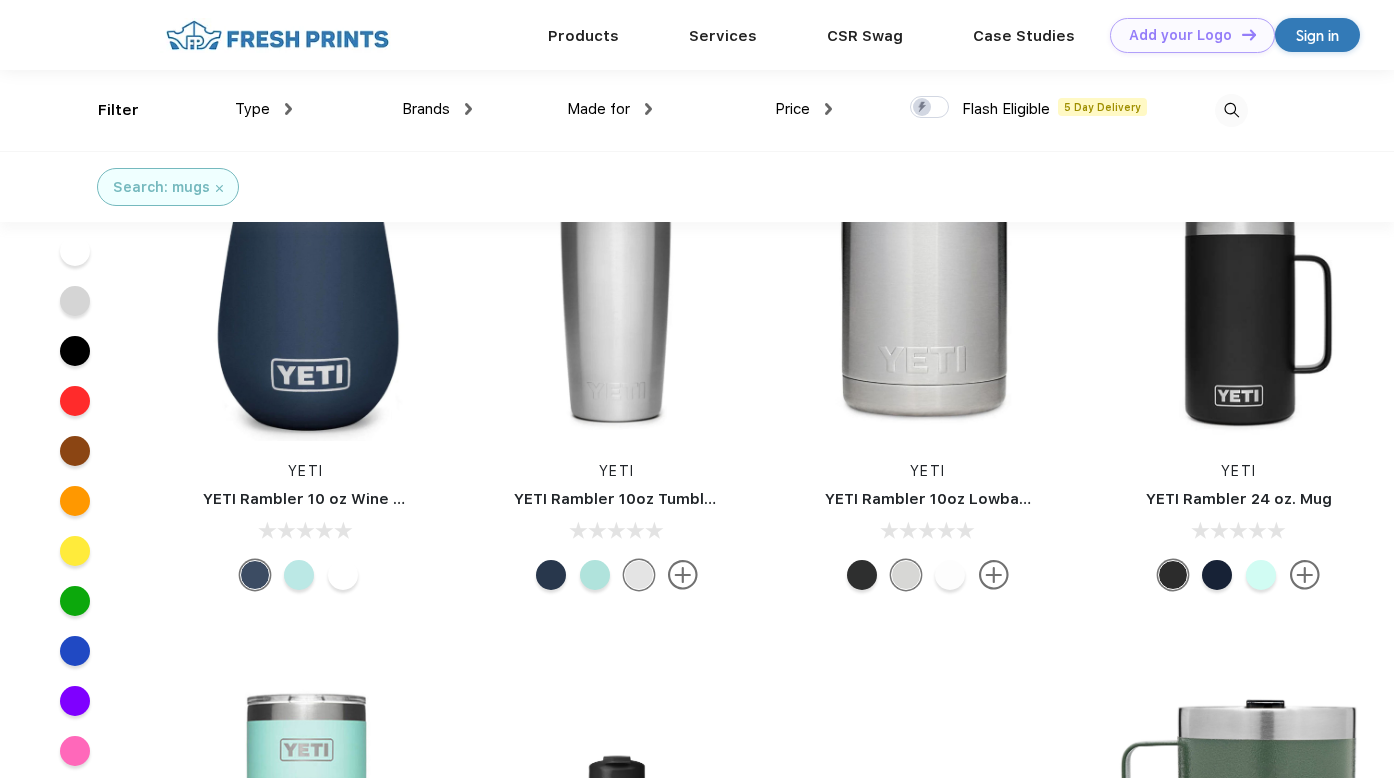 click on "YETI Rambler 24 oz. Mug" at bounding box center (1239, 499) 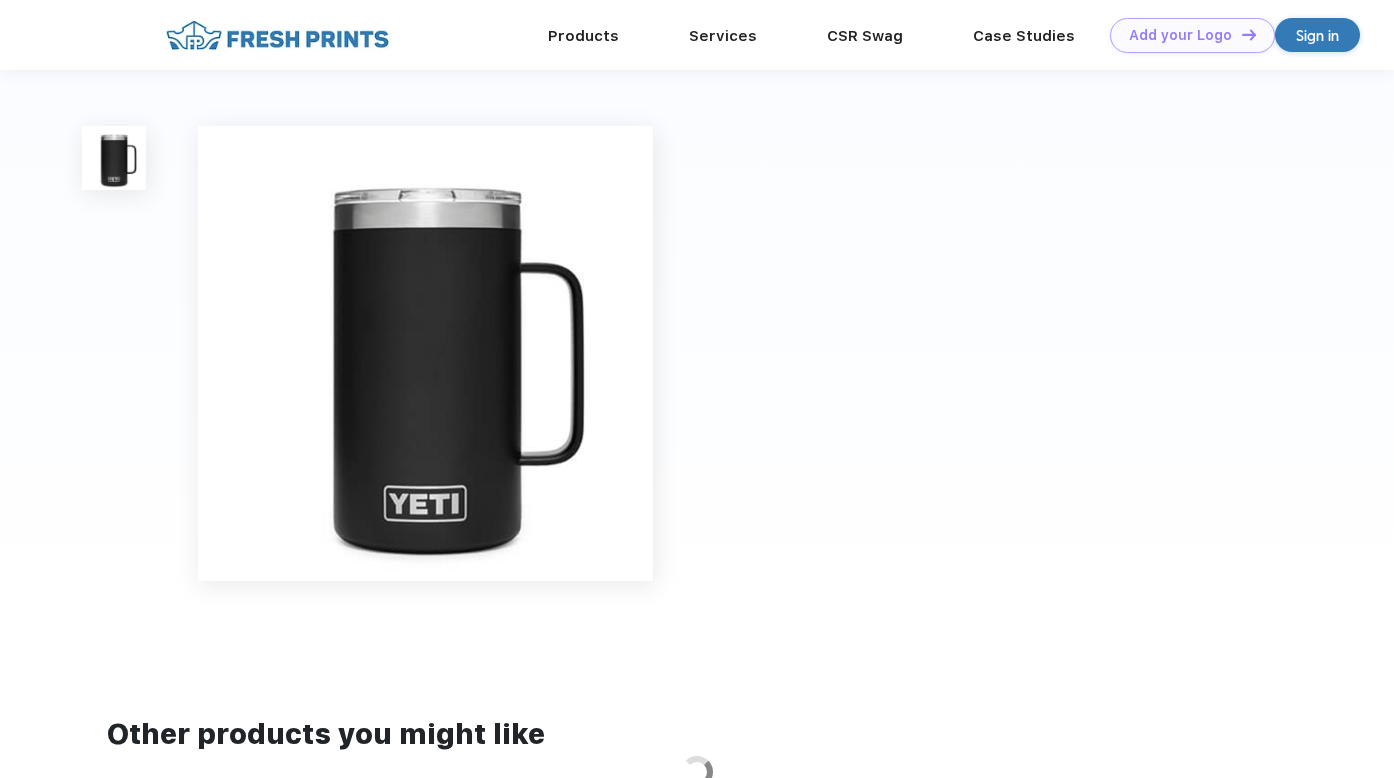 scroll, scrollTop: 0, scrollLeft: 0, axis: both 